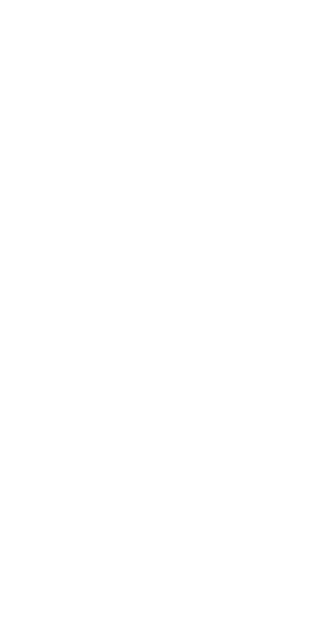 scroll, scrollTop: 0, scrollLeft: 0, axis: both 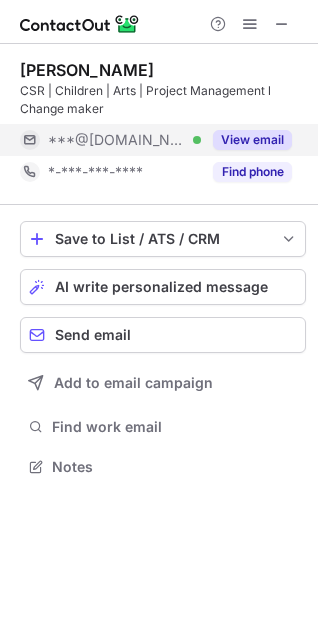 click on "View email" at bounding box center [252, 140] 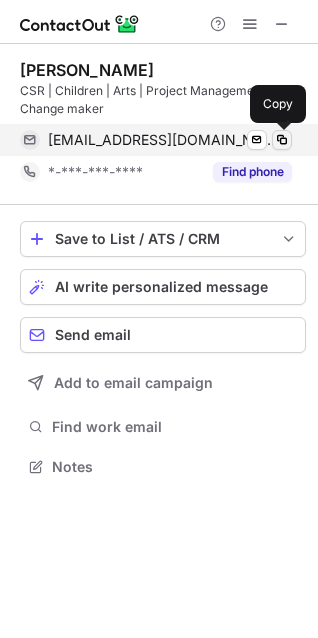 click at bounding box center (282, 140) 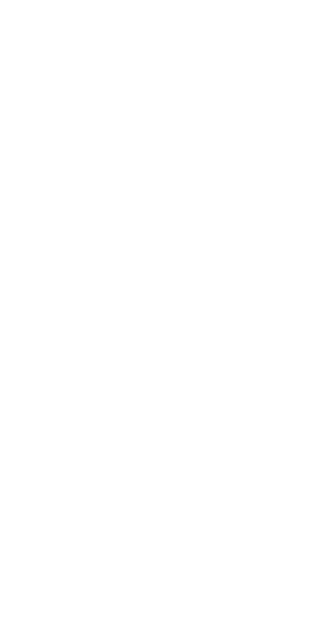 scroll, scrollTop: 0, scrollLeft: 0, axis: both 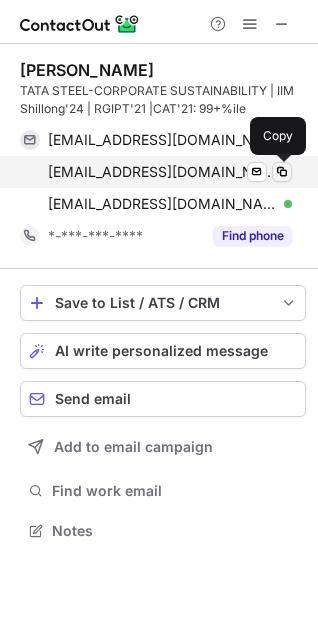click at bounding box center [282, 172] 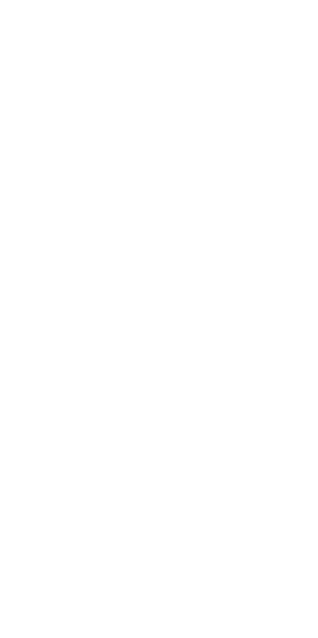 scroll, scrollTop: 0, scrollLeft: 0, axis: both 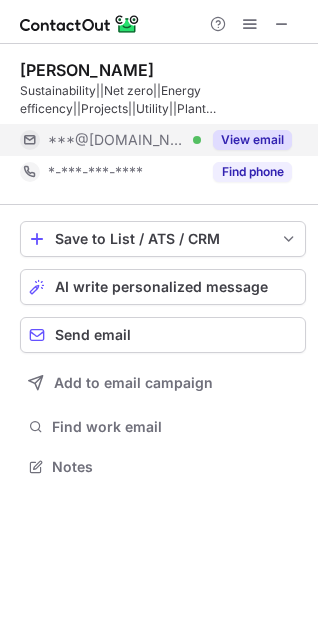 click on "View email" at bounding box center (252, 140) 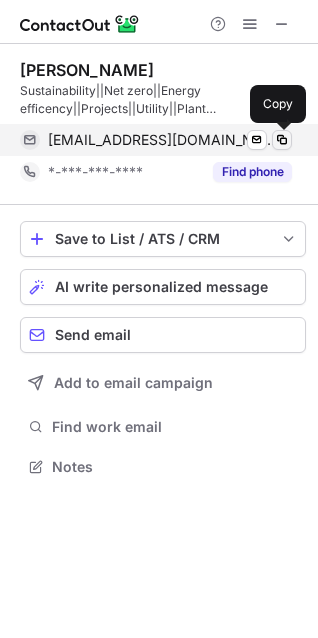 click at bounding box center [282, 140] 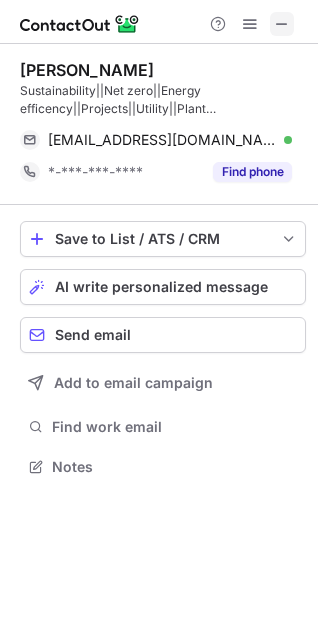 click at bounding box center [282, 24] 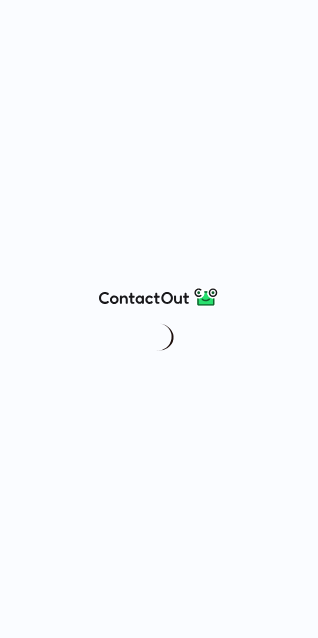 scroll, scrollTop: 0, scrollLeft: 0, axis: both 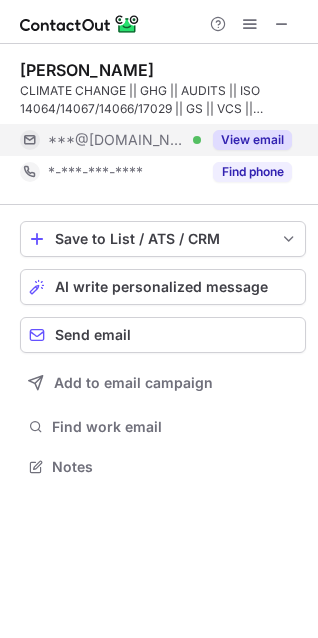 click on "View email" at bounding box center [252, 140] 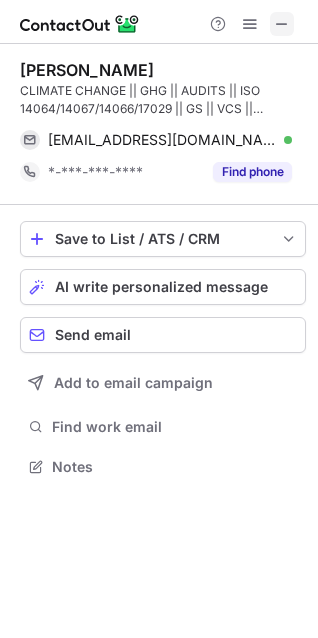 click at bounding box center [282, 24] 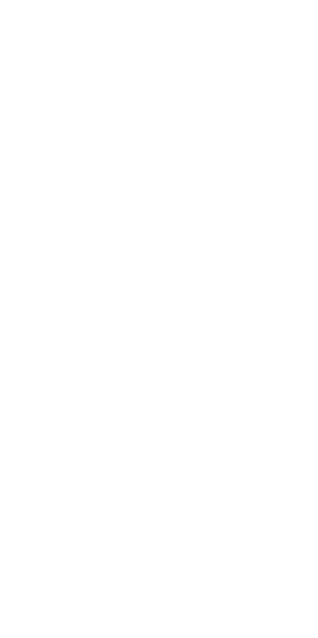 scroll, scrollTop: 0, scrollLeft: 0, axis: both 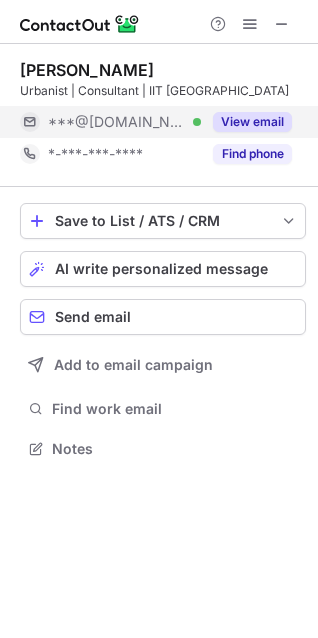 click on "View email" at bounding box center (252, 122) 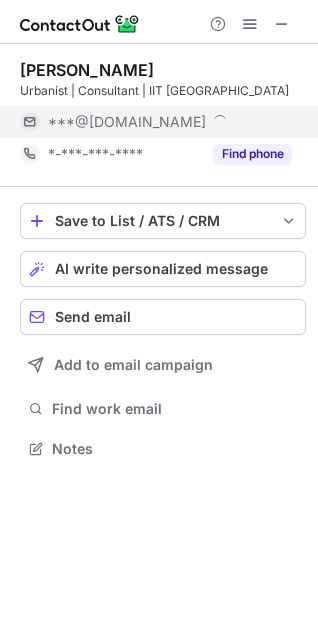 scroll, scrollTop: 10, scrollLeft: 10, axis: both 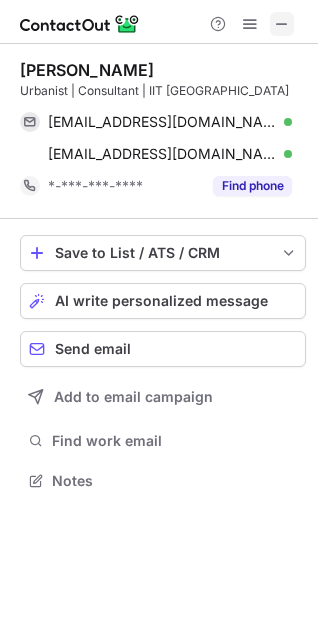 click at bounding box center (282, 24) 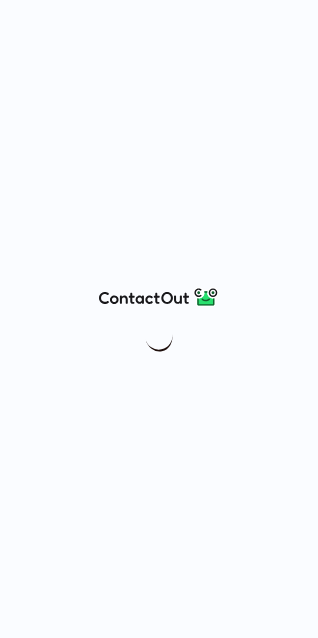 scroll, scrollTop: 0, scrollLeft: 0, axis: both 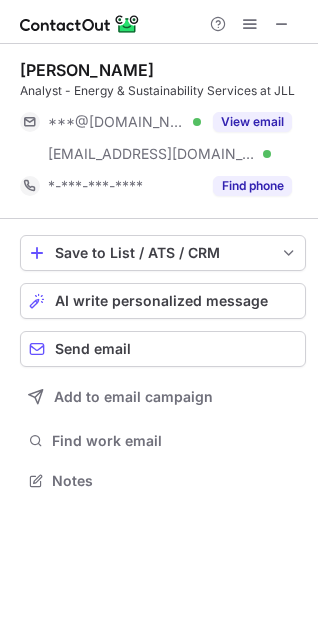 drag, startPoint x: 254, startPoint y: 120, endPoint x: -263, endPoint y: 384, distance: 580.5041 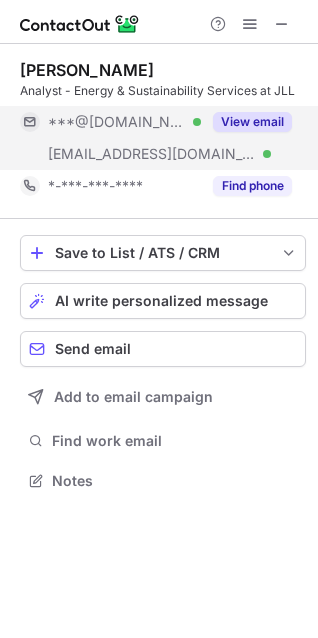 click on "View email" at bounding box center (252, 122) 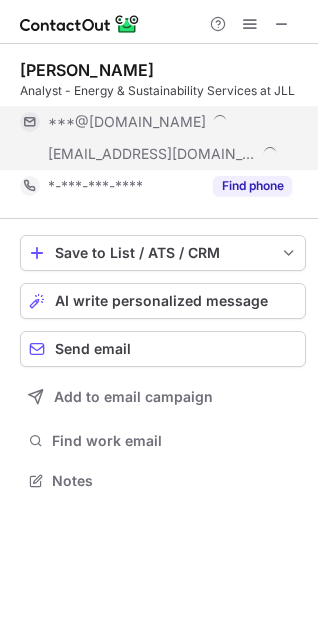 scroll, scrollTop: 10, scrollLeft: 10, axis: both 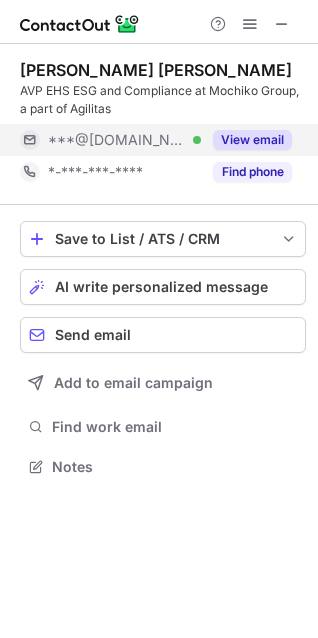 click on "View email" at bounding box center (252, 140) 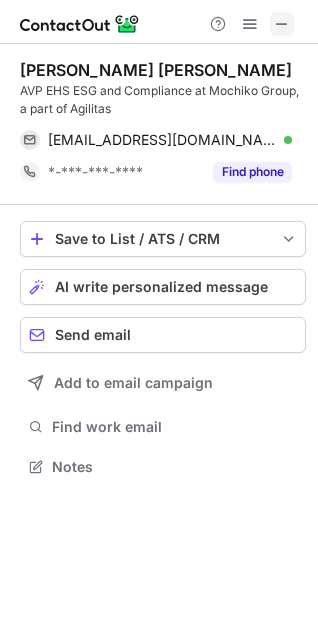 click at bounding box center (282, 24) 